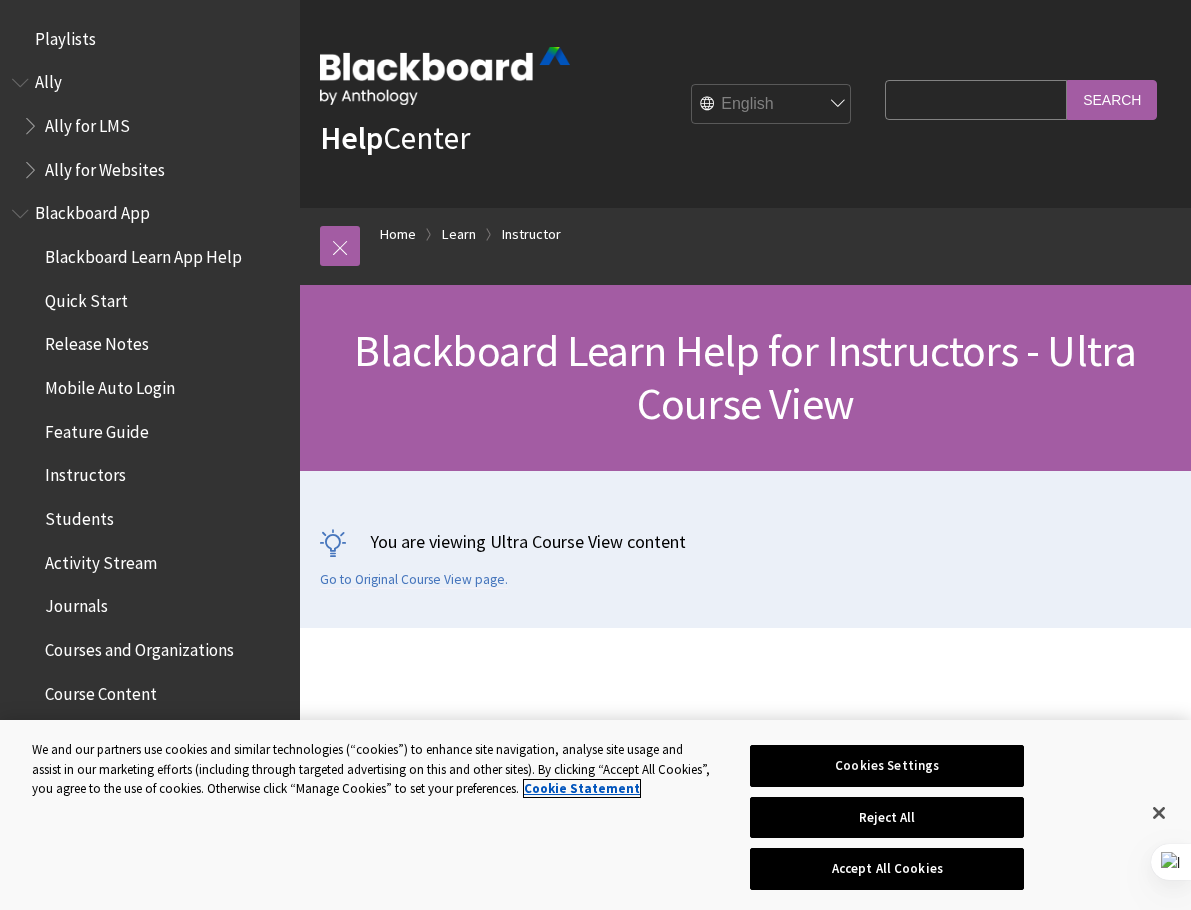 scroll, scrollTop: 0, scrollLeft: 0, axis: both 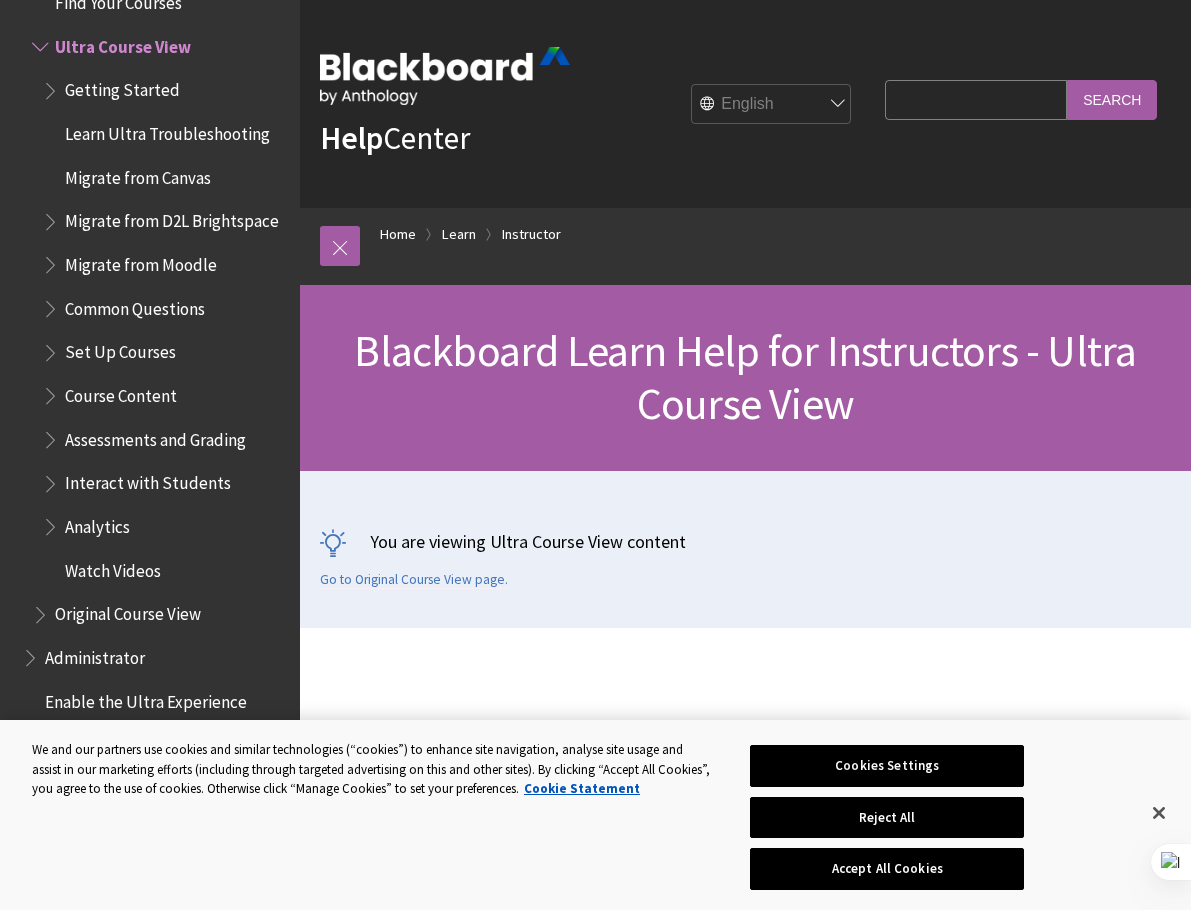 click on "Search Query" at bounding box center [976, 99] 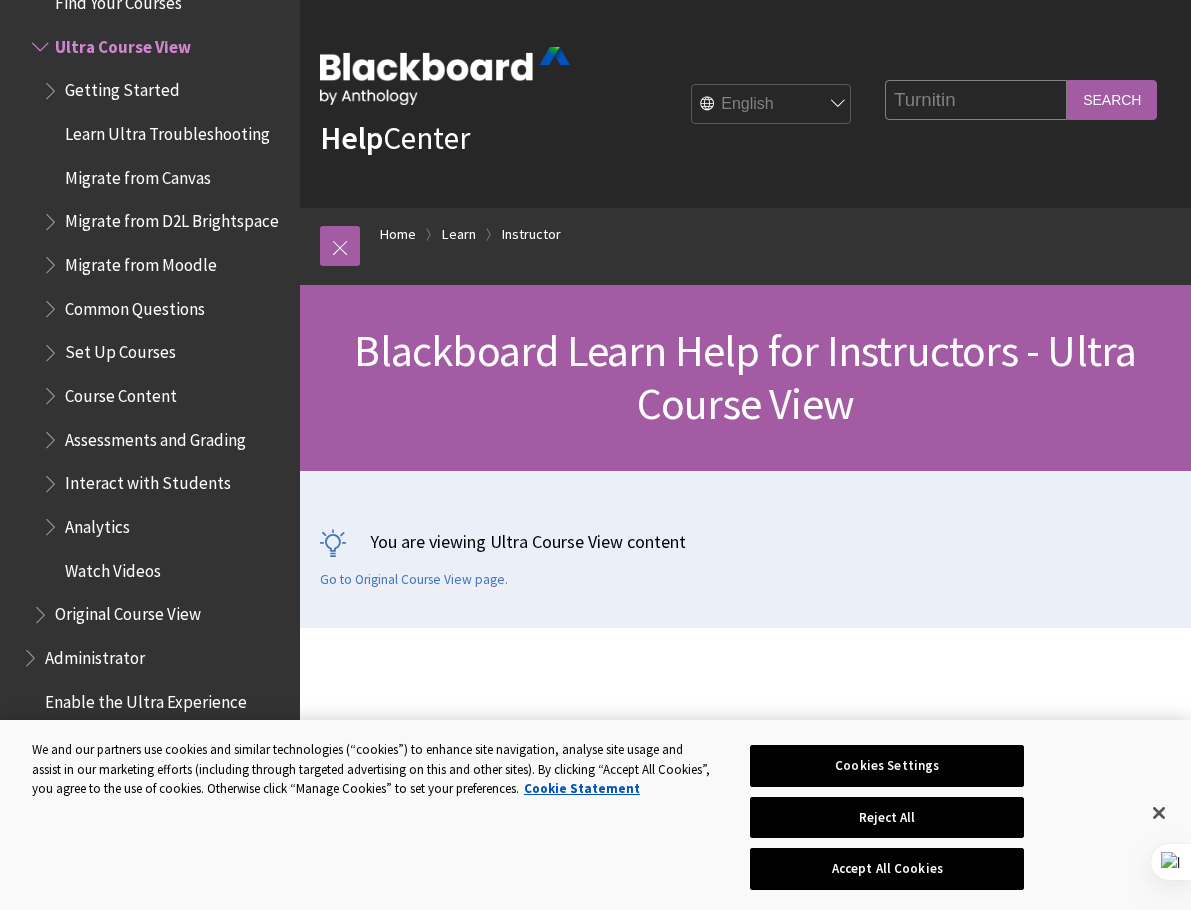 type on "Turnitin" 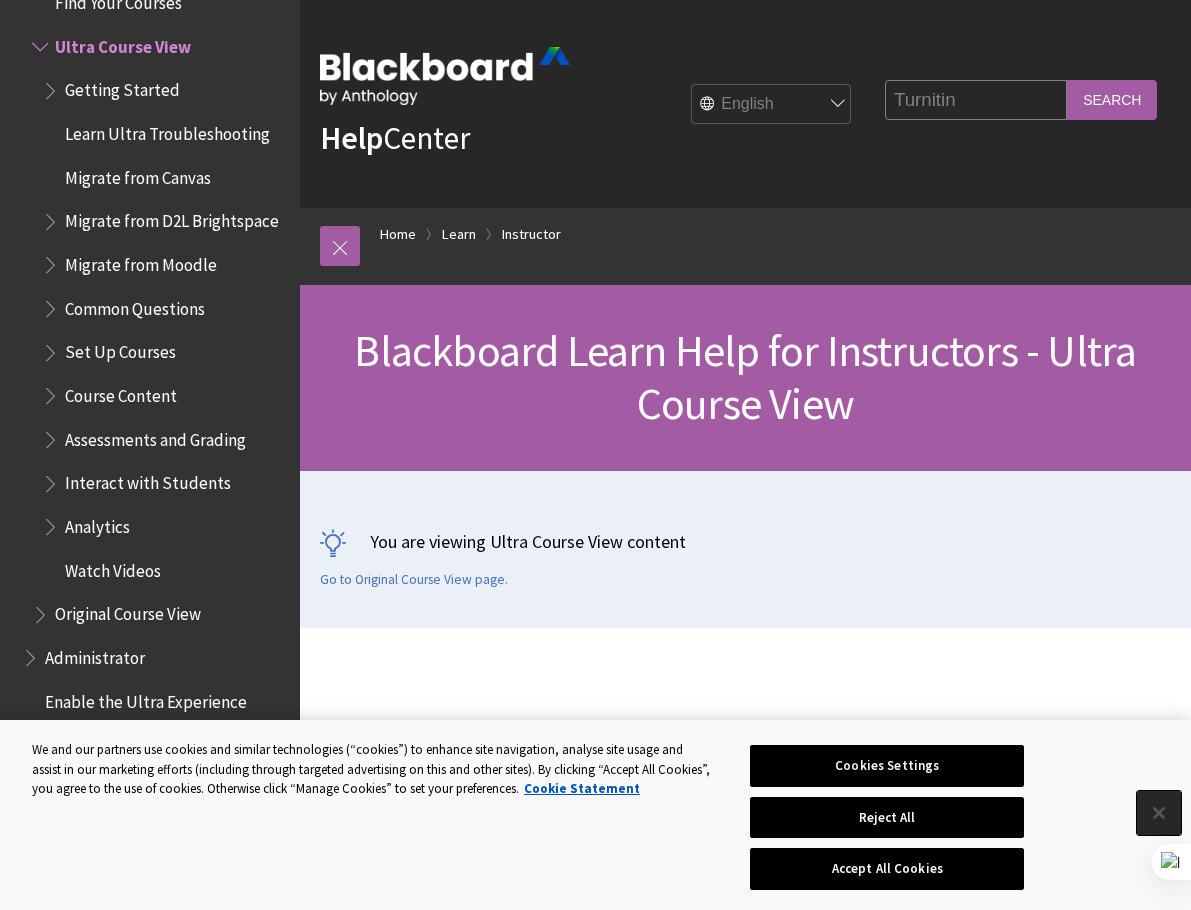 click at bounding box center [1159, 813] 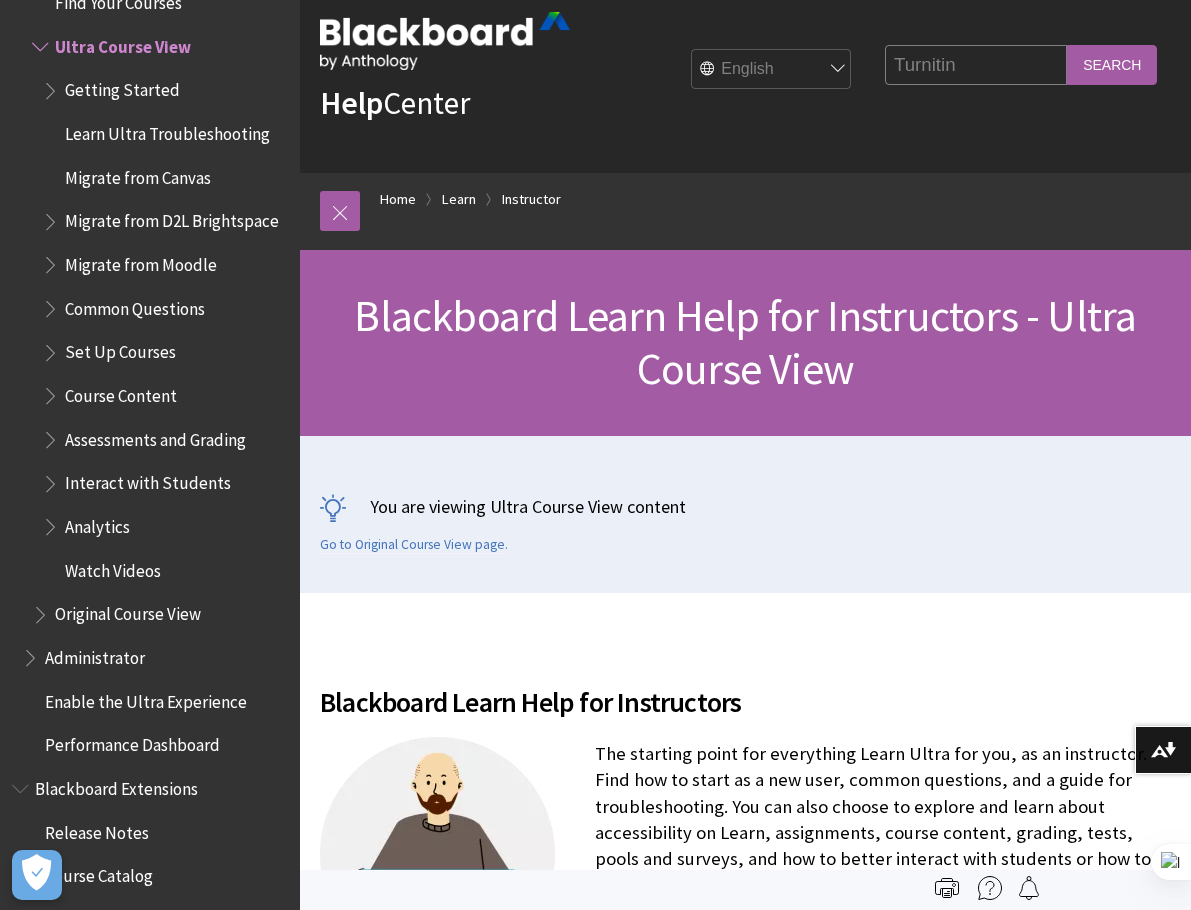 scroll, scrollTop: 0, scrollLeft: 0, axis: both 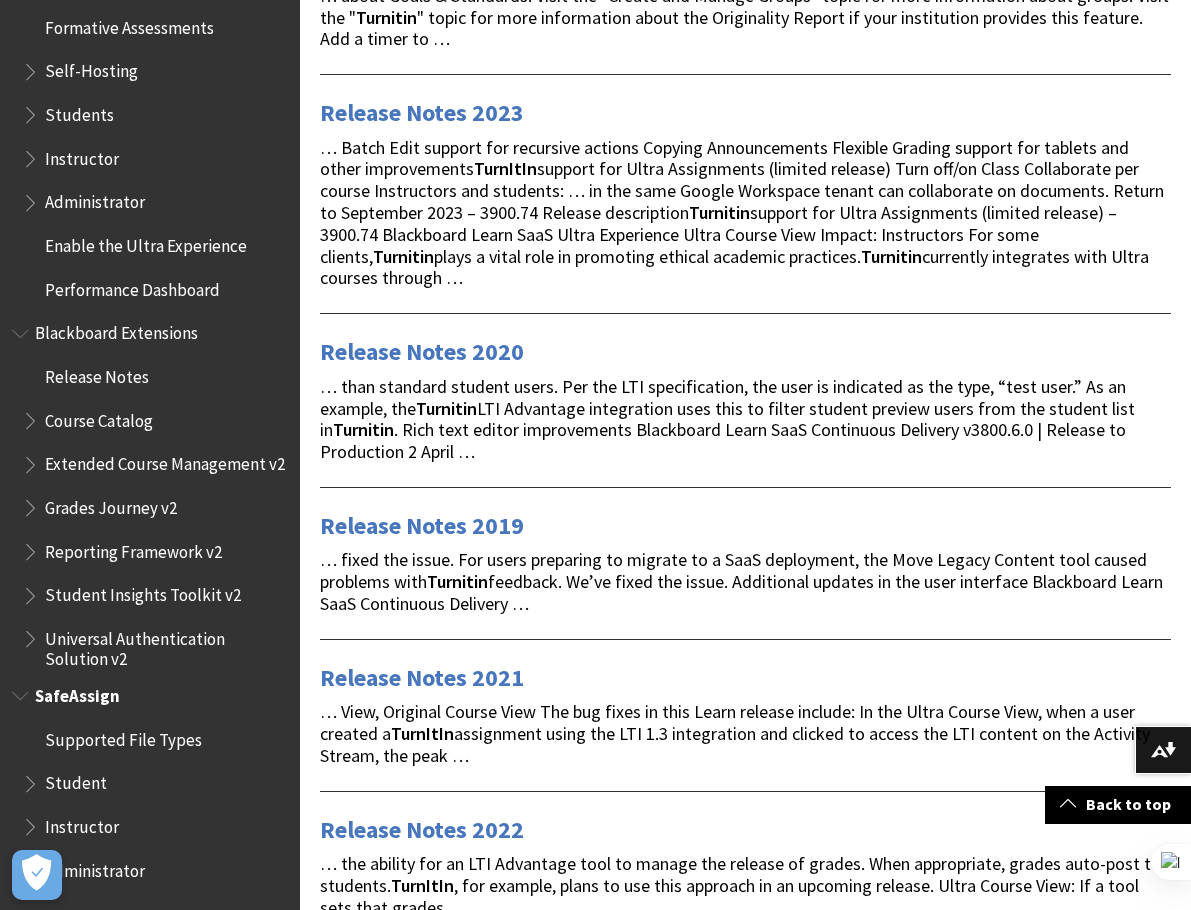 click on "SafeAssign" at bounding box center [150, 696] 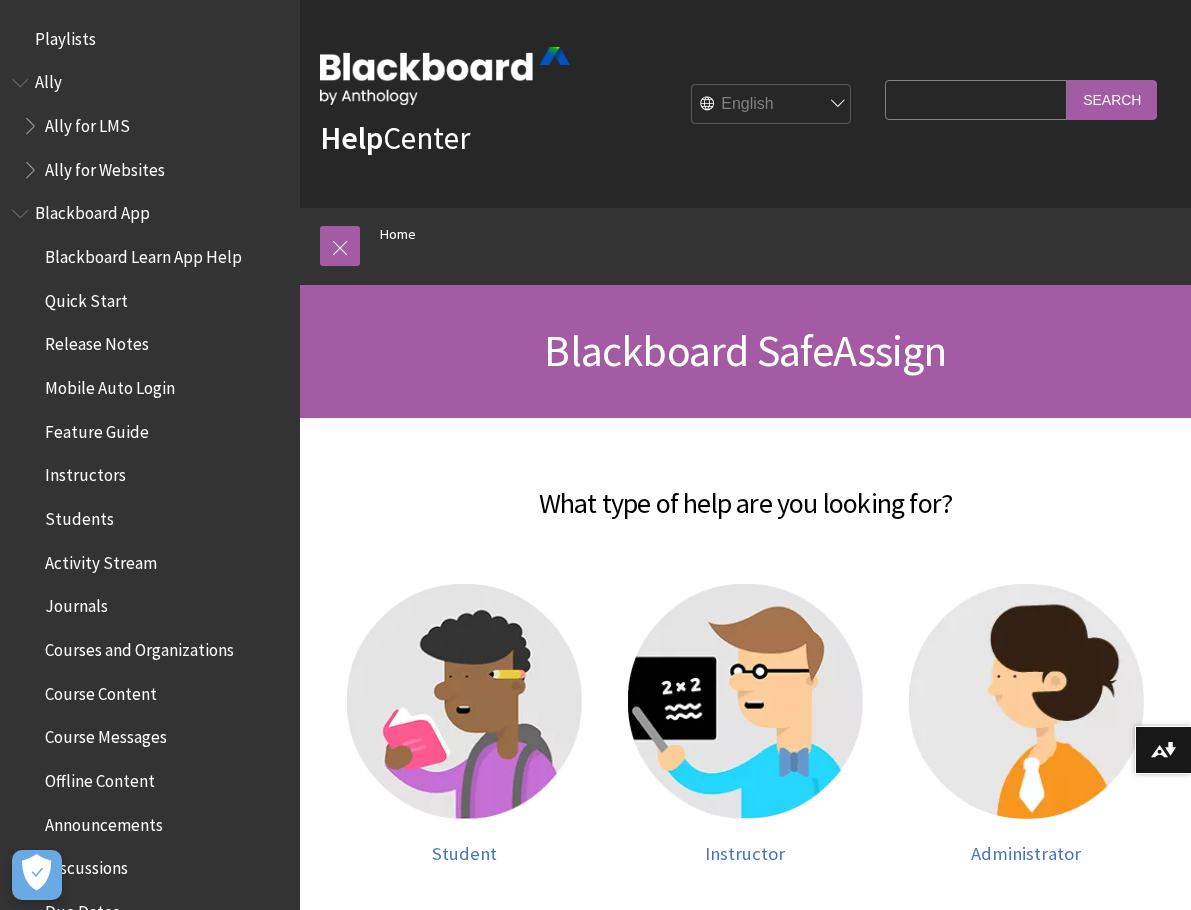 scroll, scrollTop: 0, scrollLeft: 0, axis: both 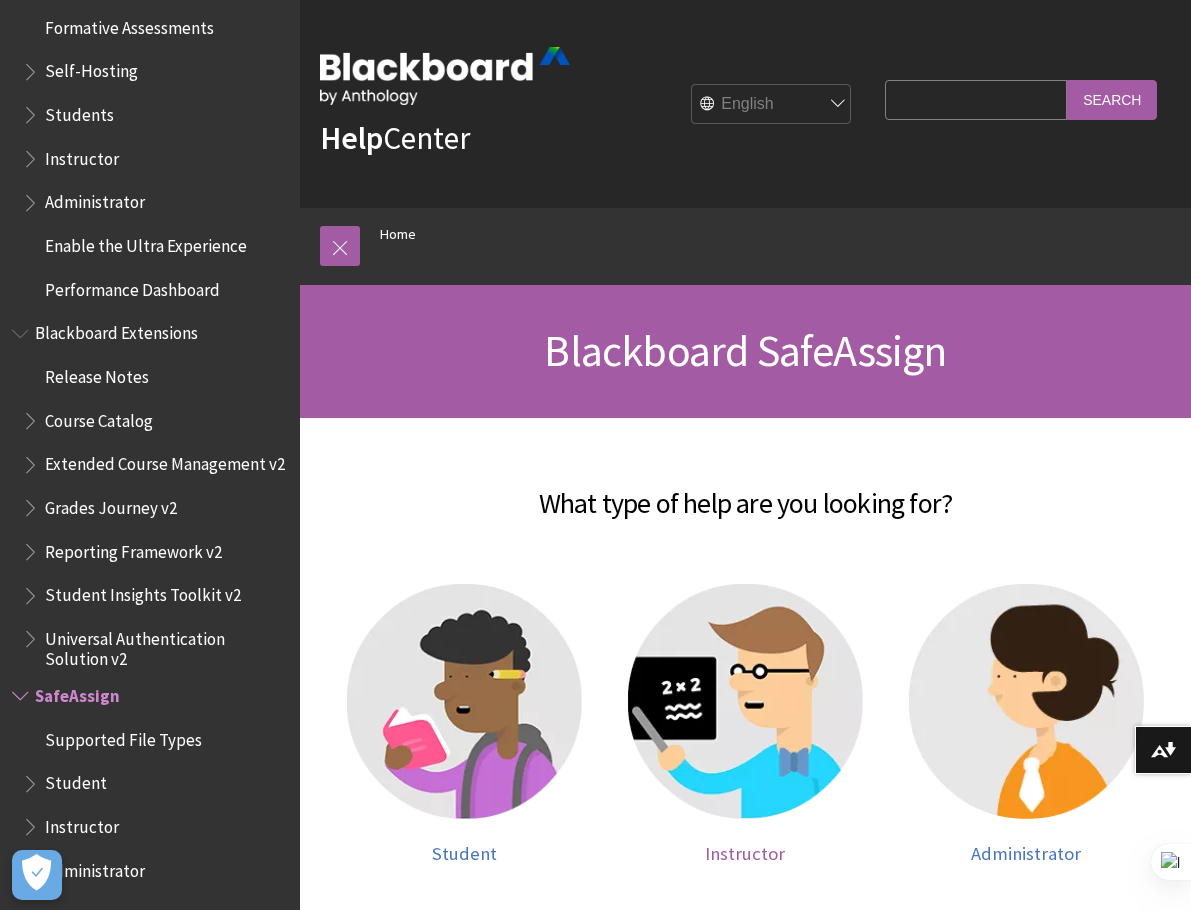 click at bounding box center (745, 701) 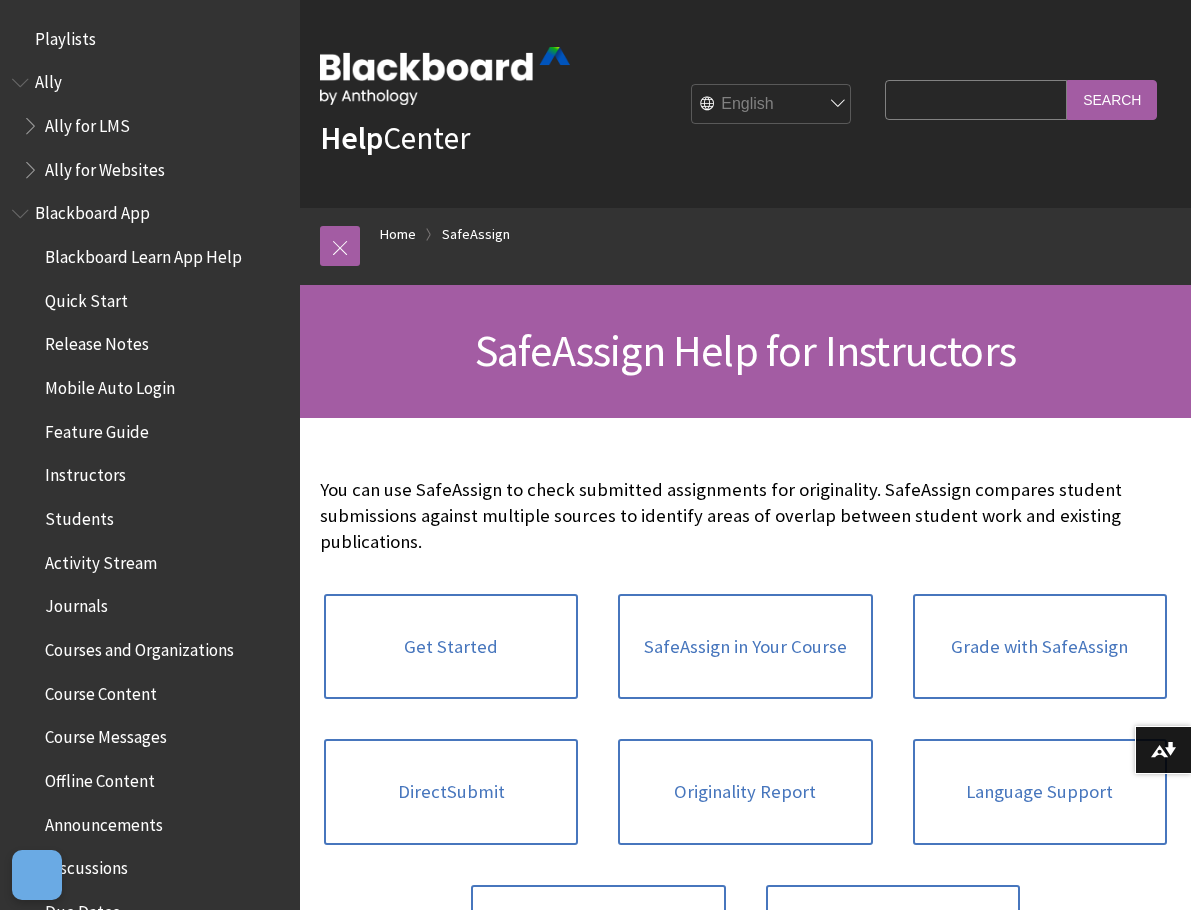 scroll, scrollTop: 0, scrollLeft: 0, axis: both 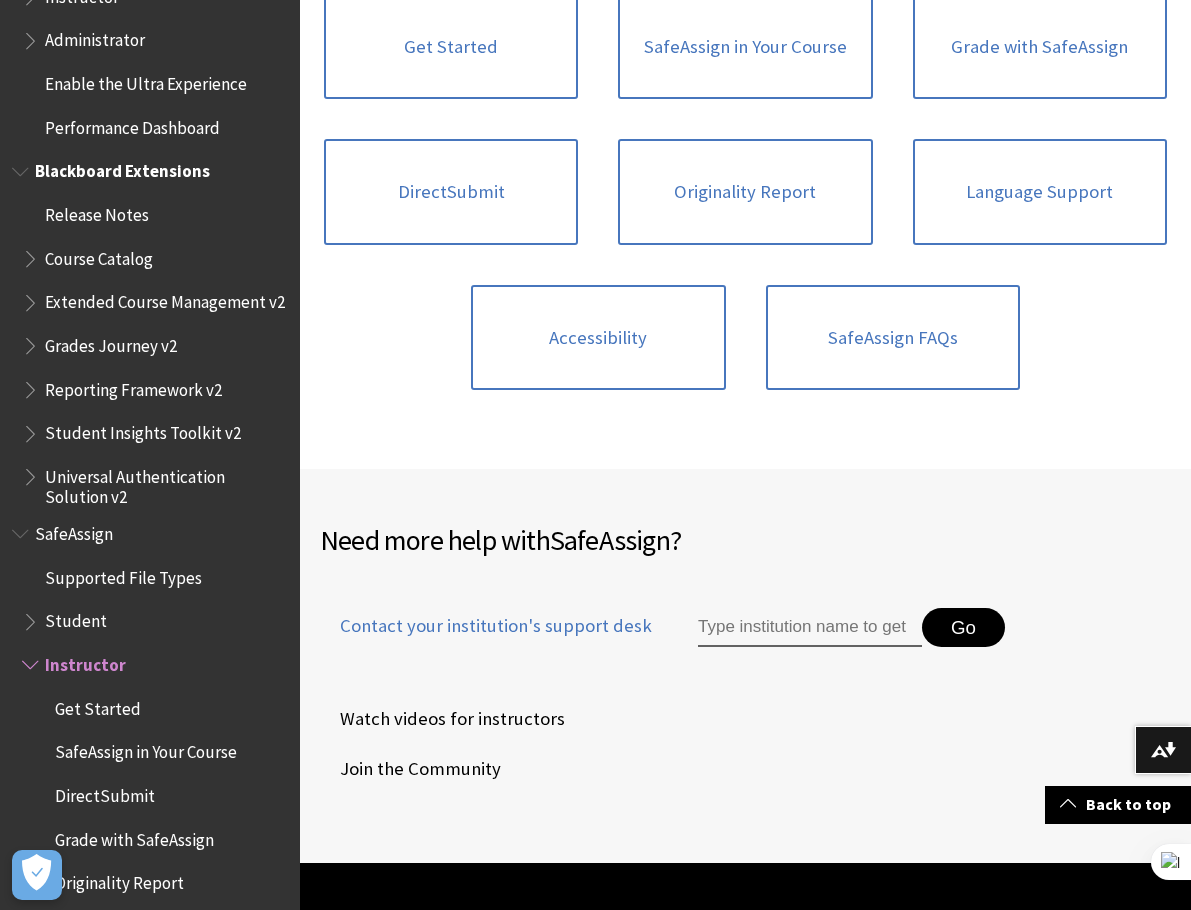 click at bounding box center (32, 472) 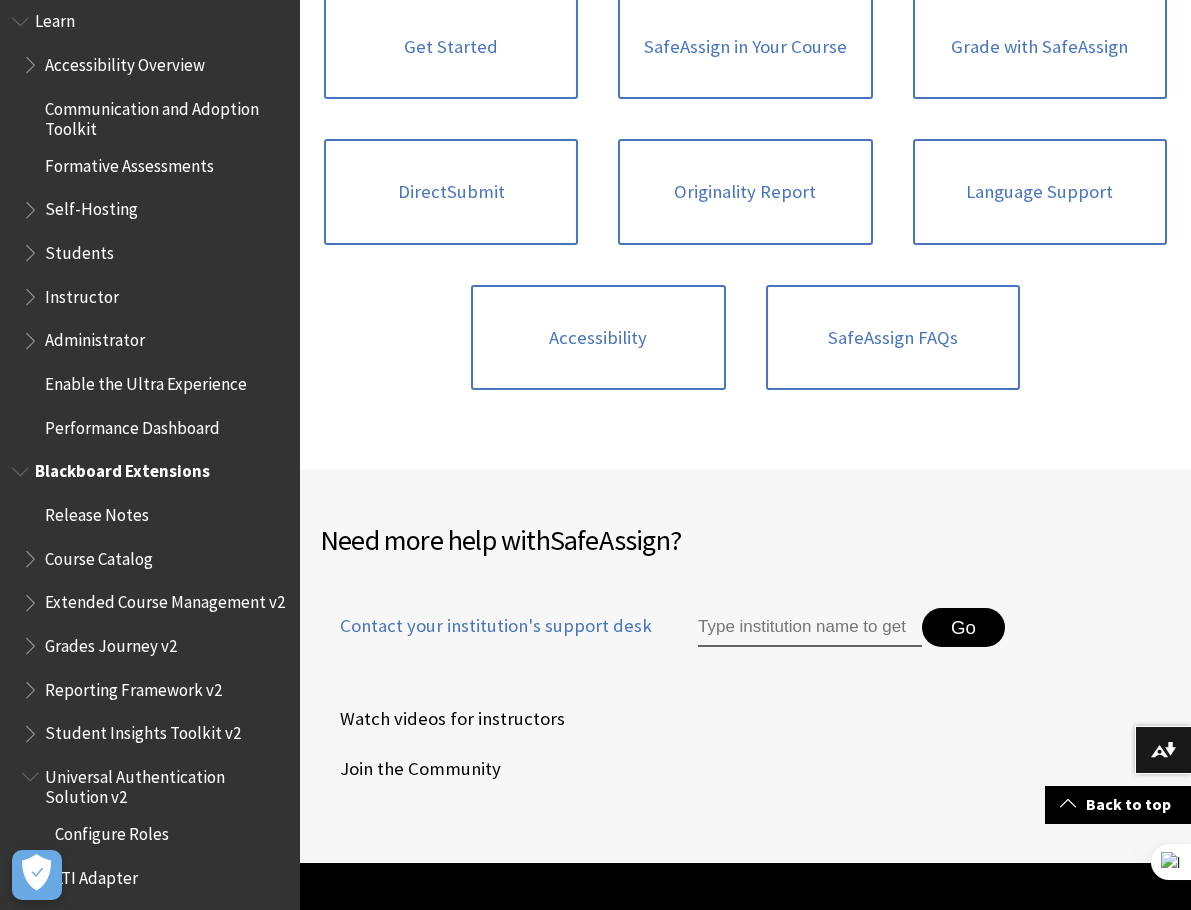 scroll, scrollTop: 1620, scrollLeft: 0, axis: vertical 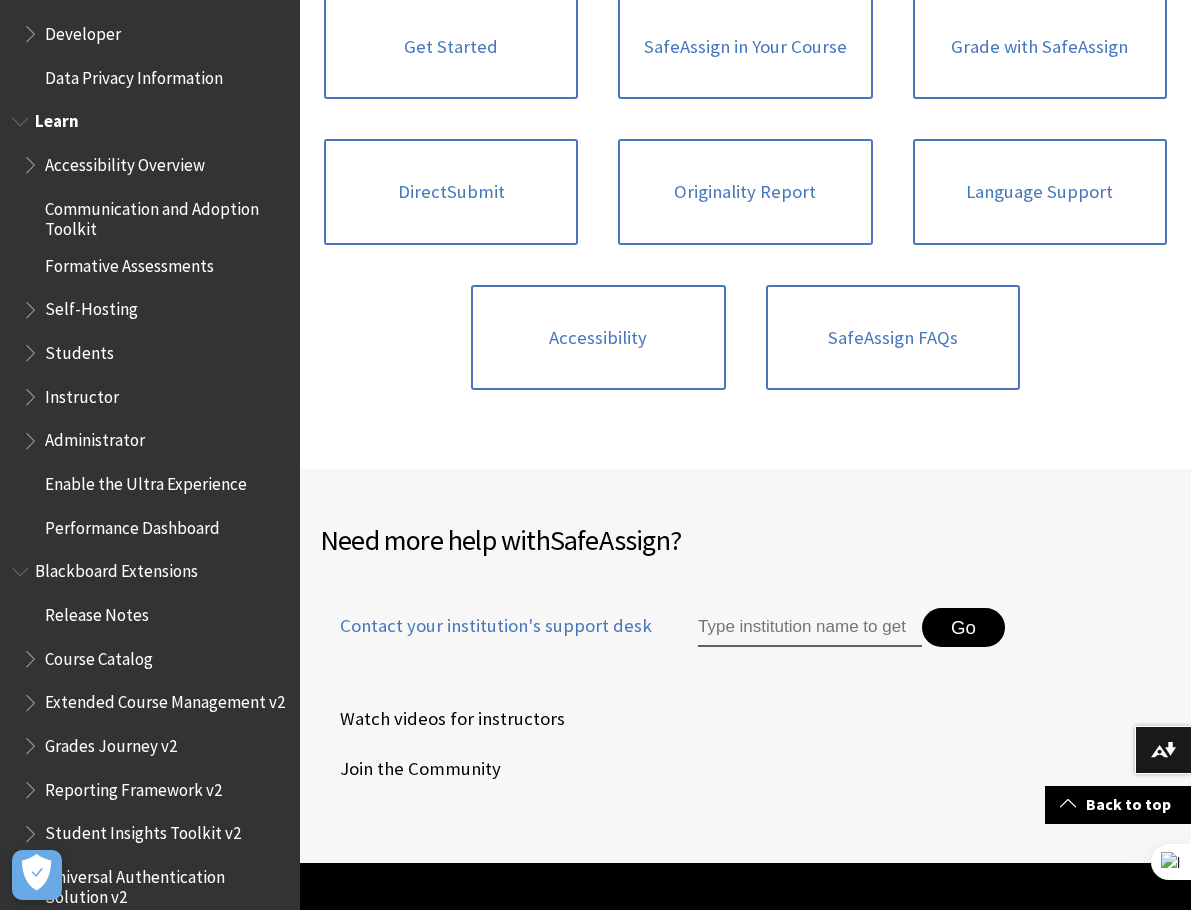 click at bounding box center (32, 348) 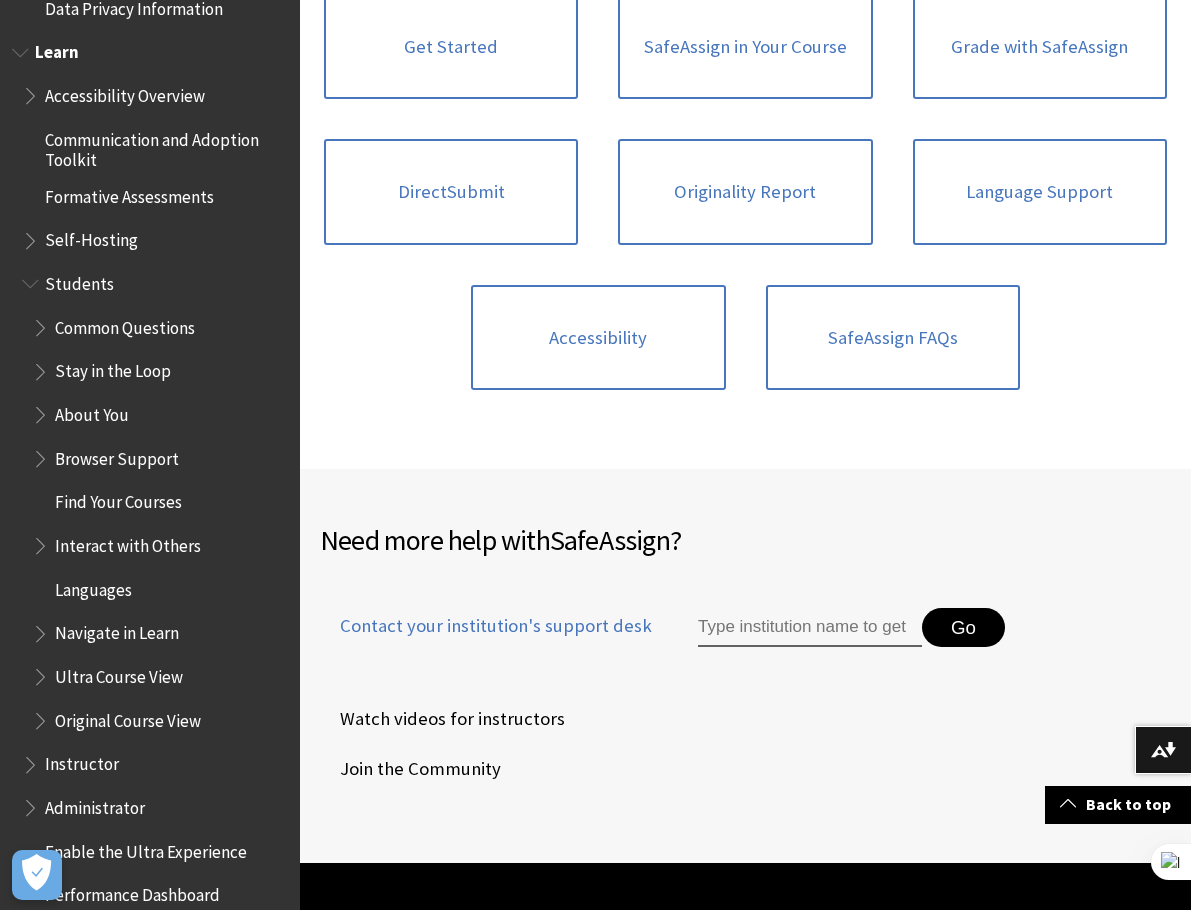scroll, scrollTop: 1720, scrollLeft: 0, axis: vertical 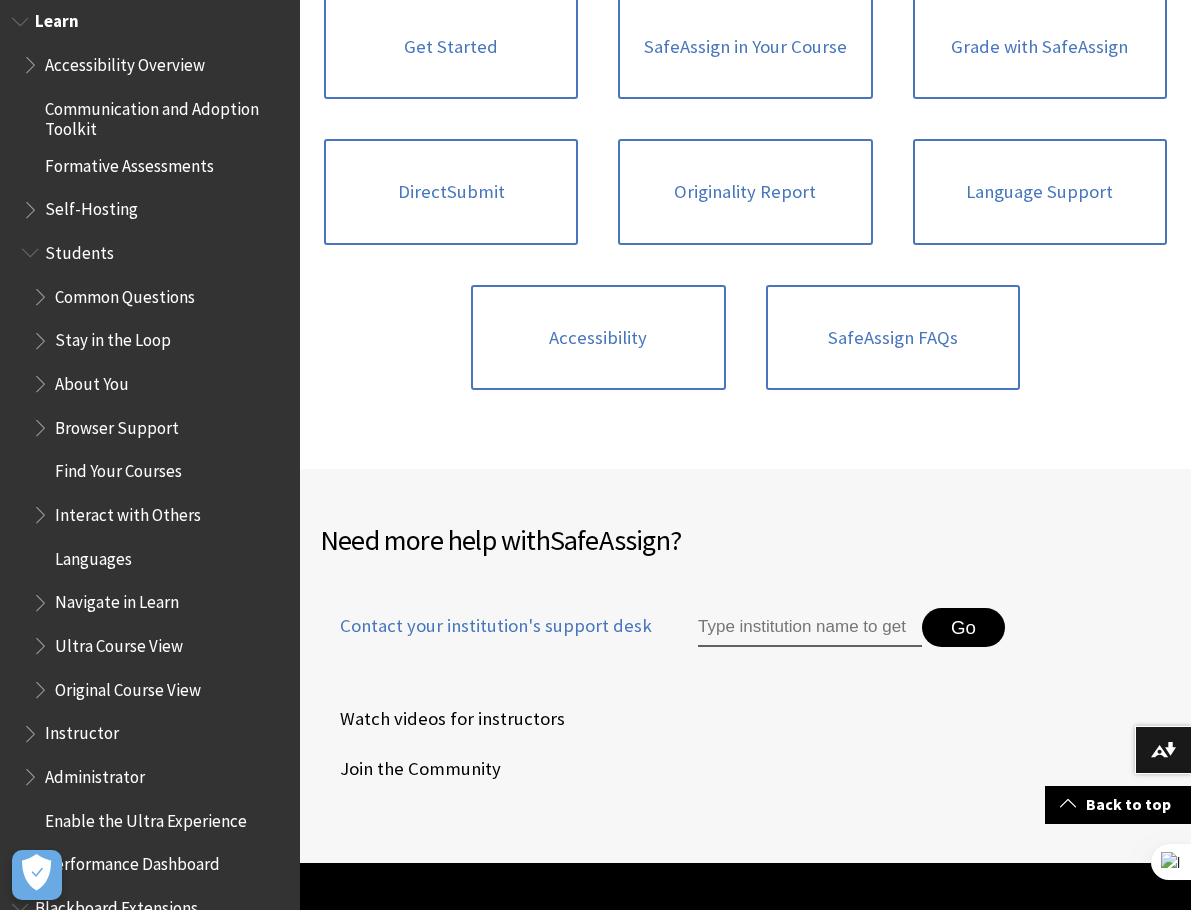 click at bounding box center (32, 729) 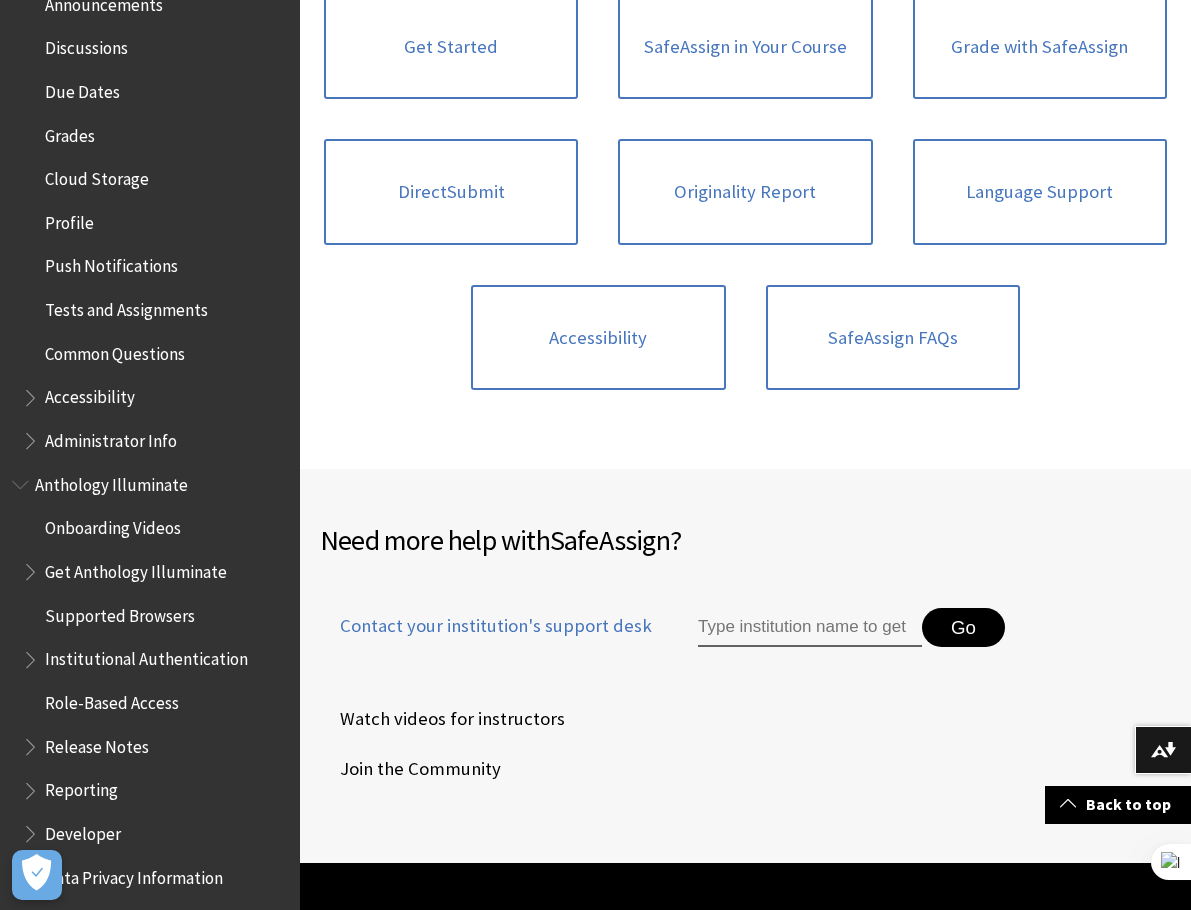 scroll, scrollTop: 720, scrollLeft: 0, axis: vertical 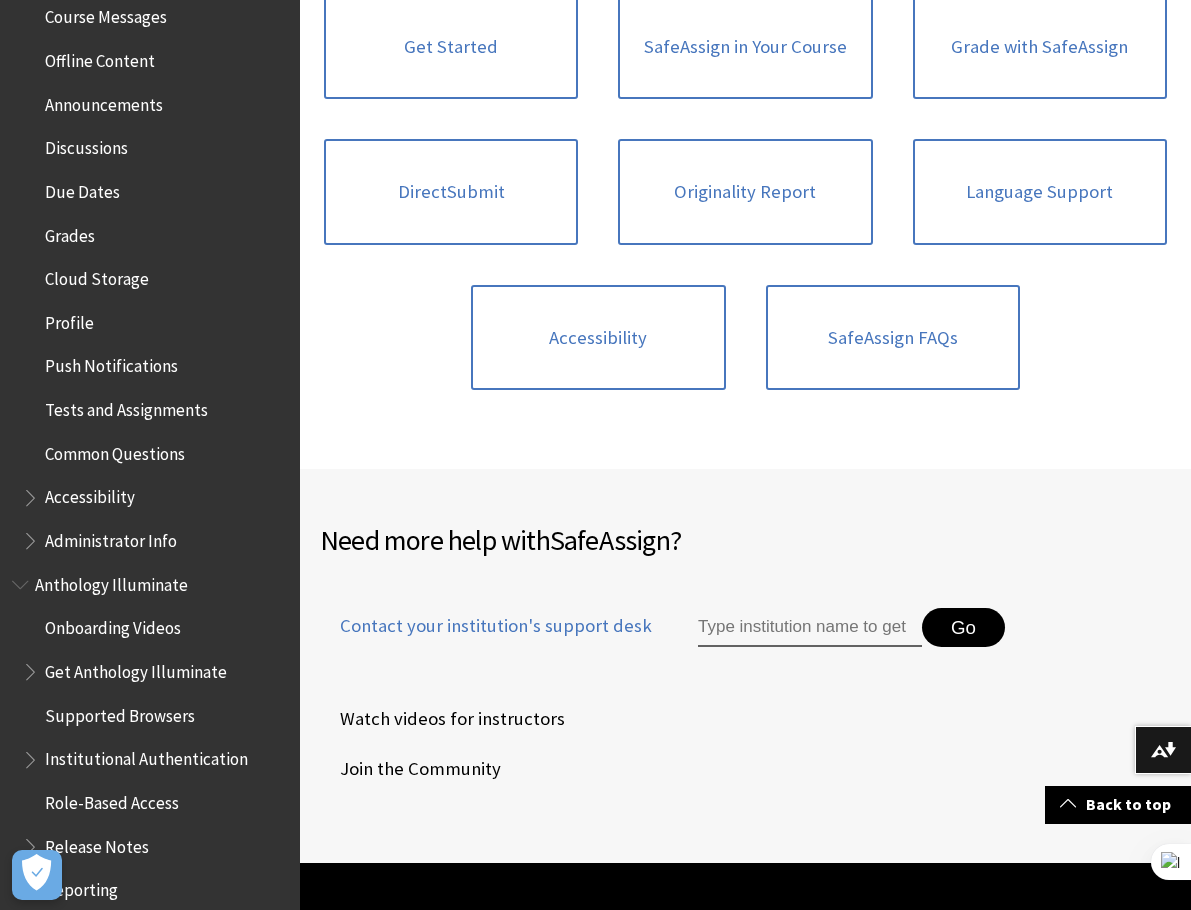 click on "Tests and Assignments" at bounding box center (126, 406) 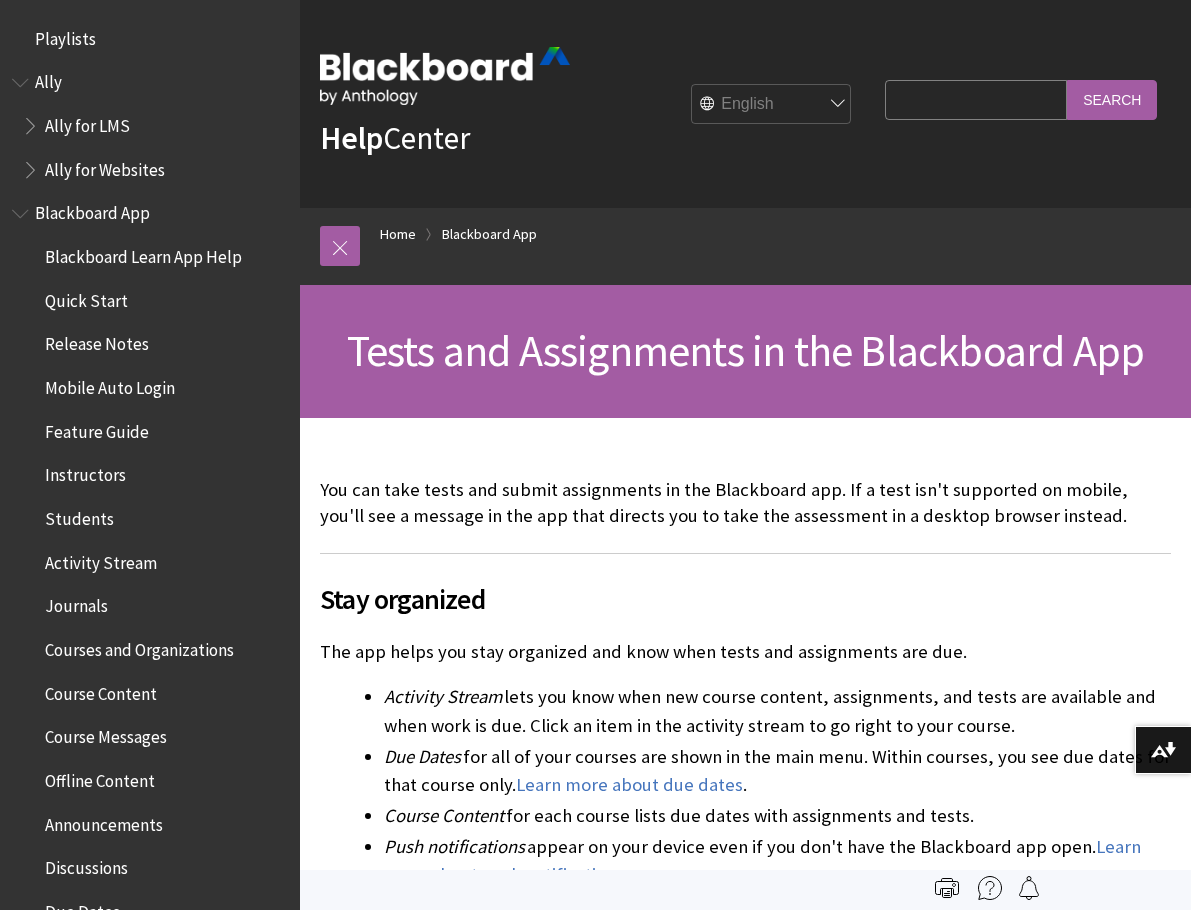 scroll, scrollTop: 0, scrollLeft: 0, axis: both 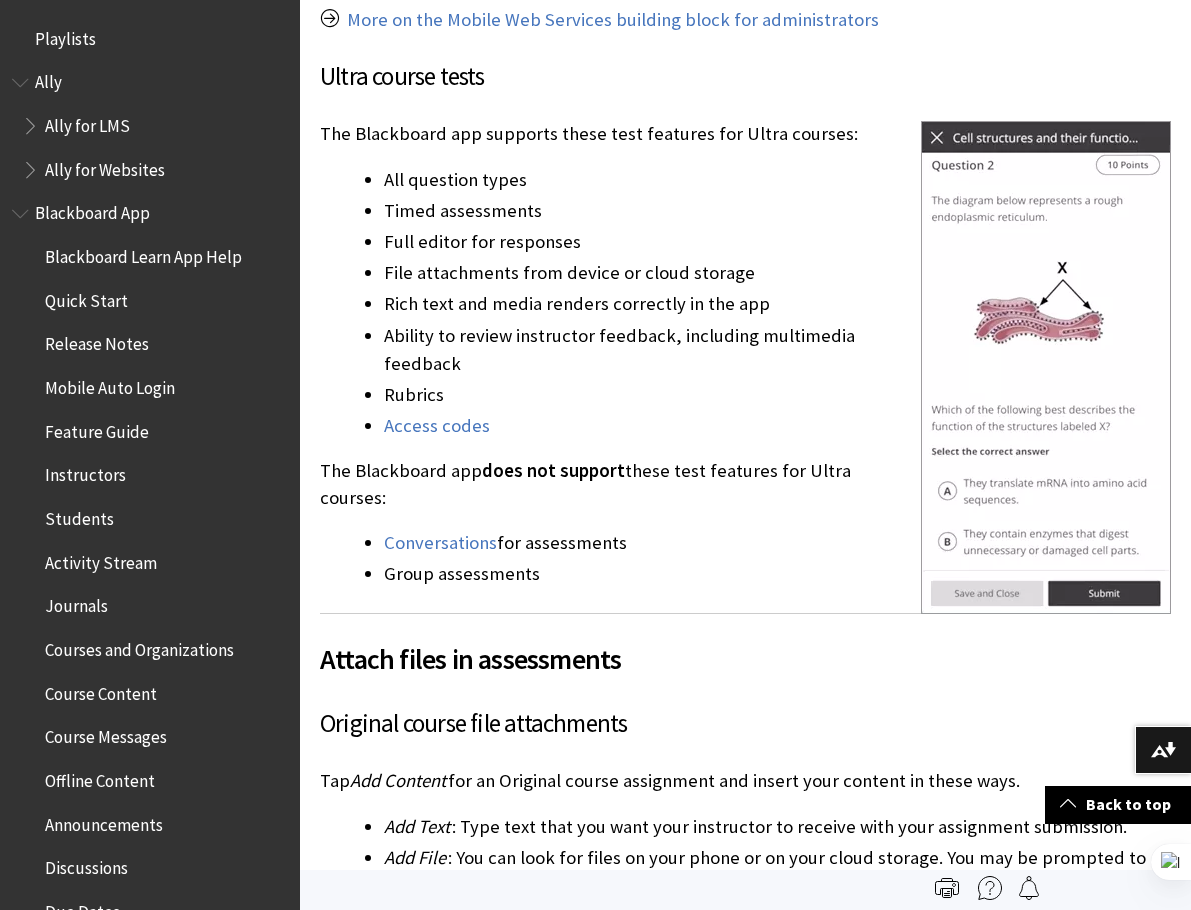 click at bounding box center (32, 121) 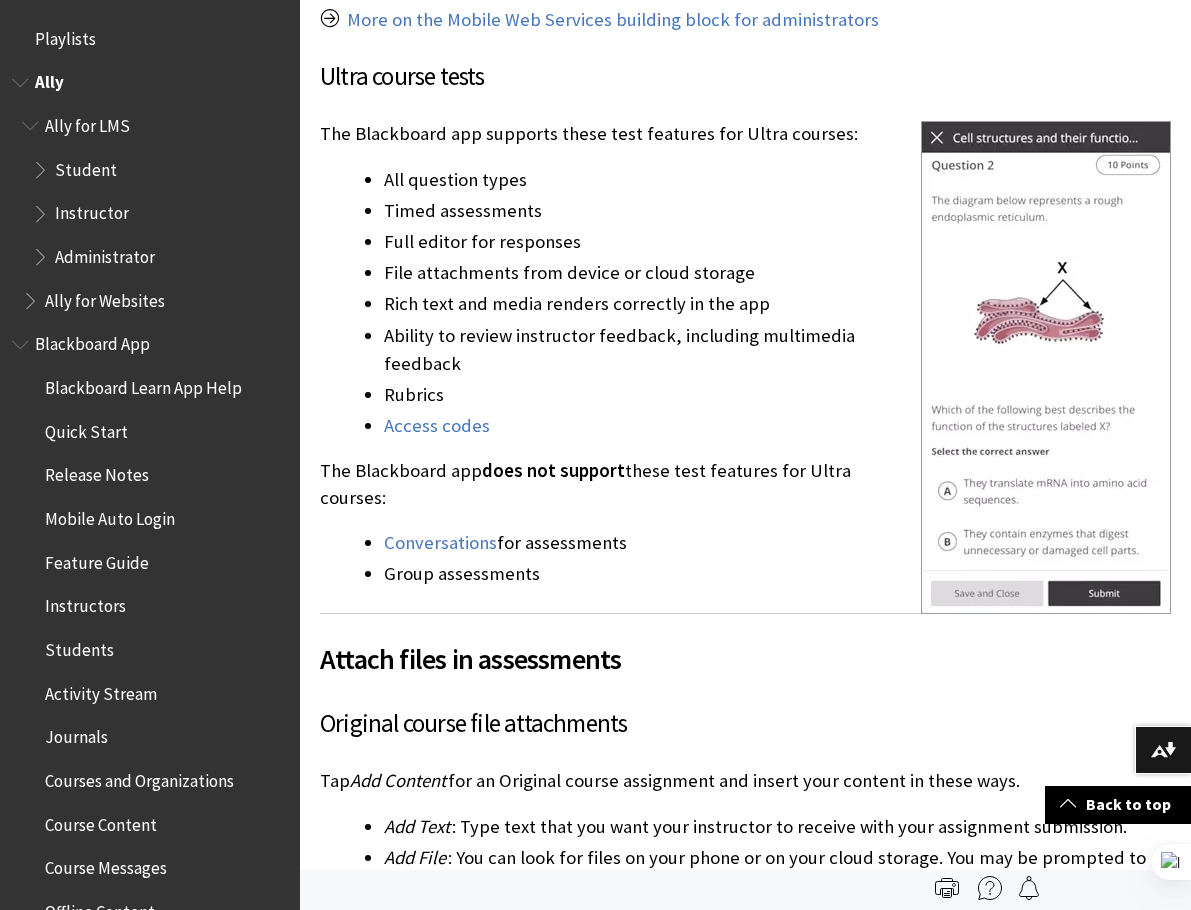 click at bounding box center (42, 209) 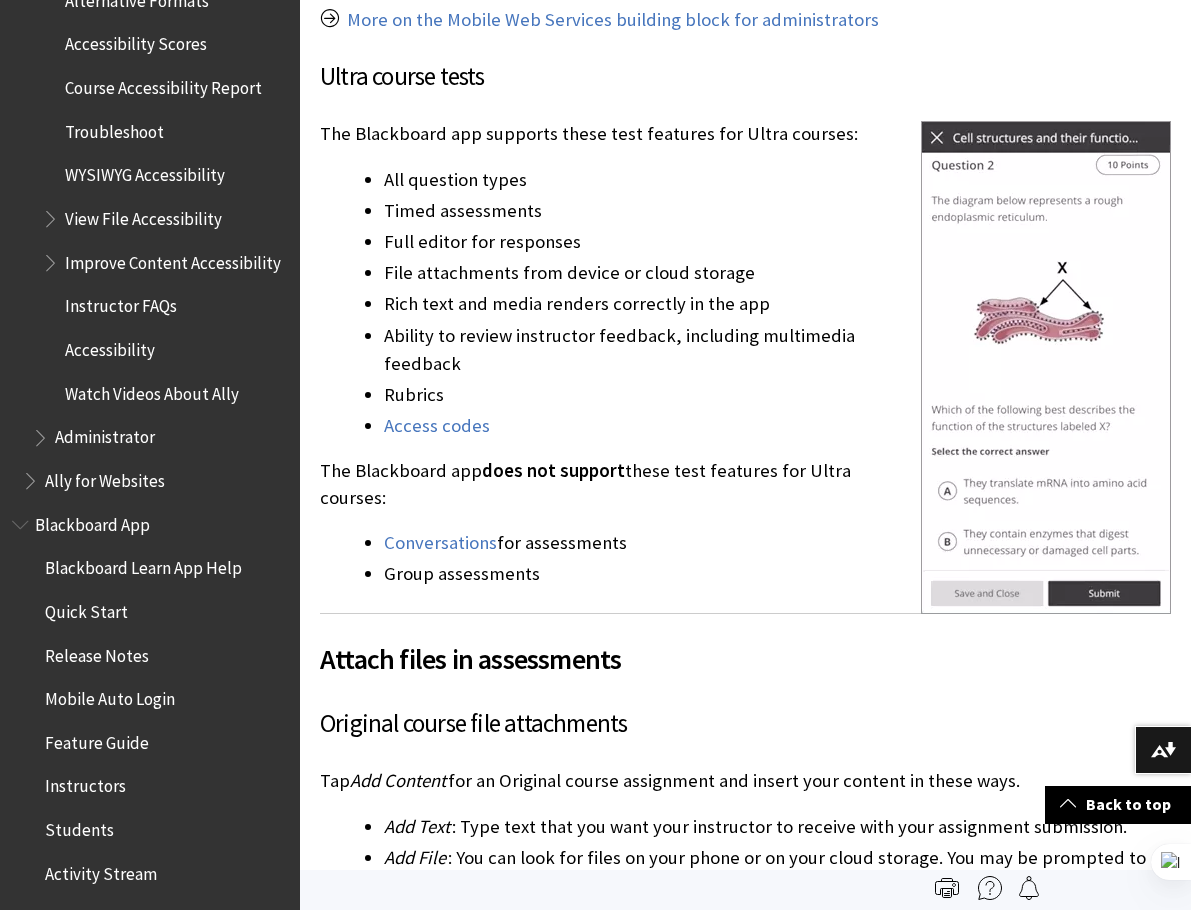 scroll, scrollTop: 400, scrollLeft: 0, axis: vertical 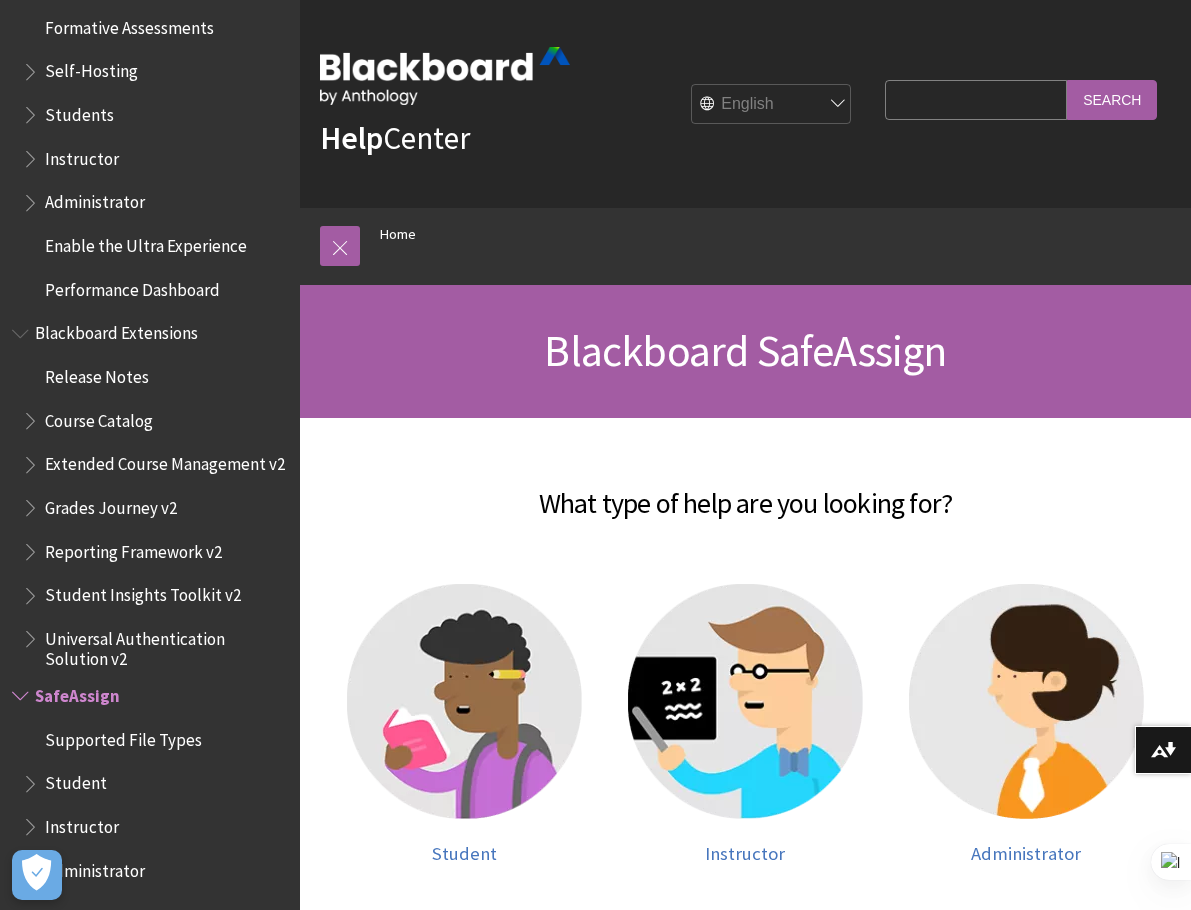 click on "Search Query" at bounding box center [976, 99] 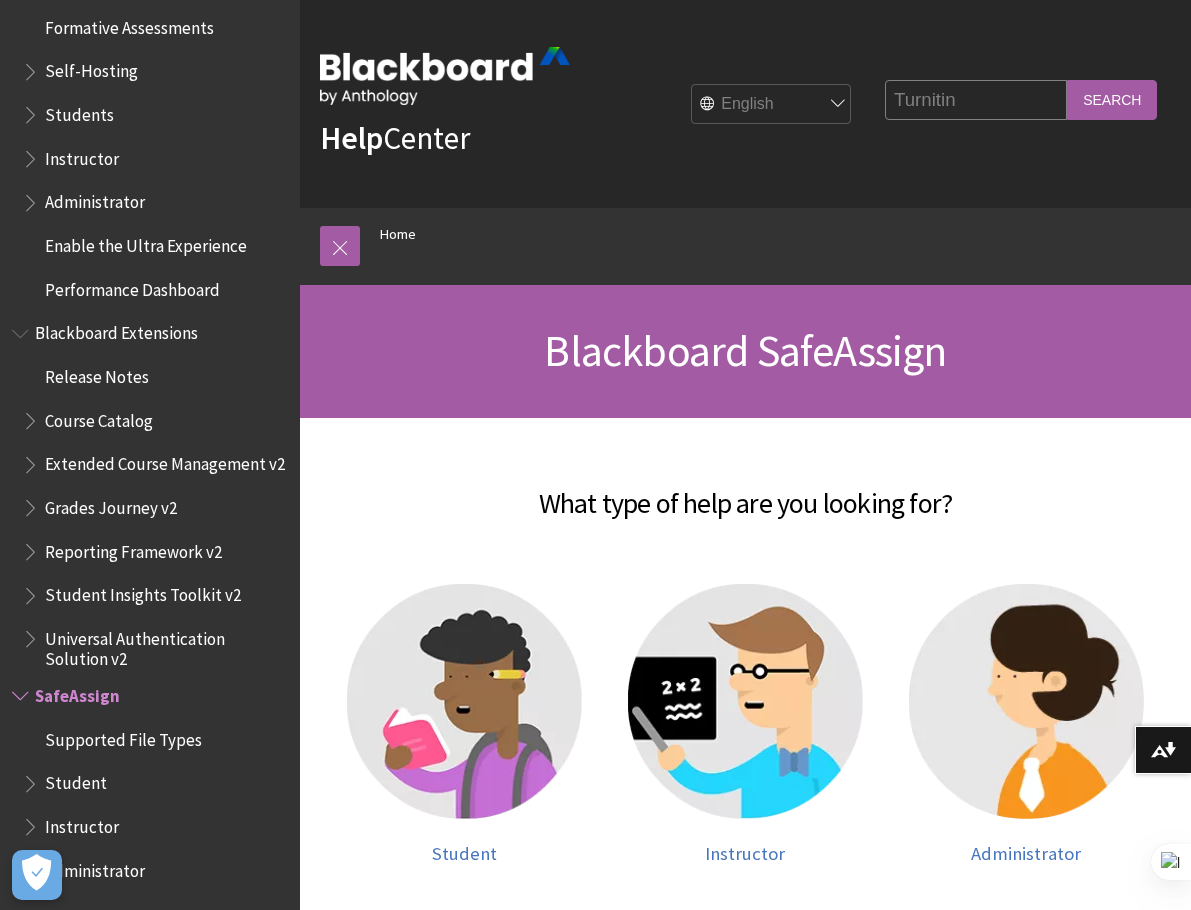 click on "Search" at bounding box center (1112, 99) 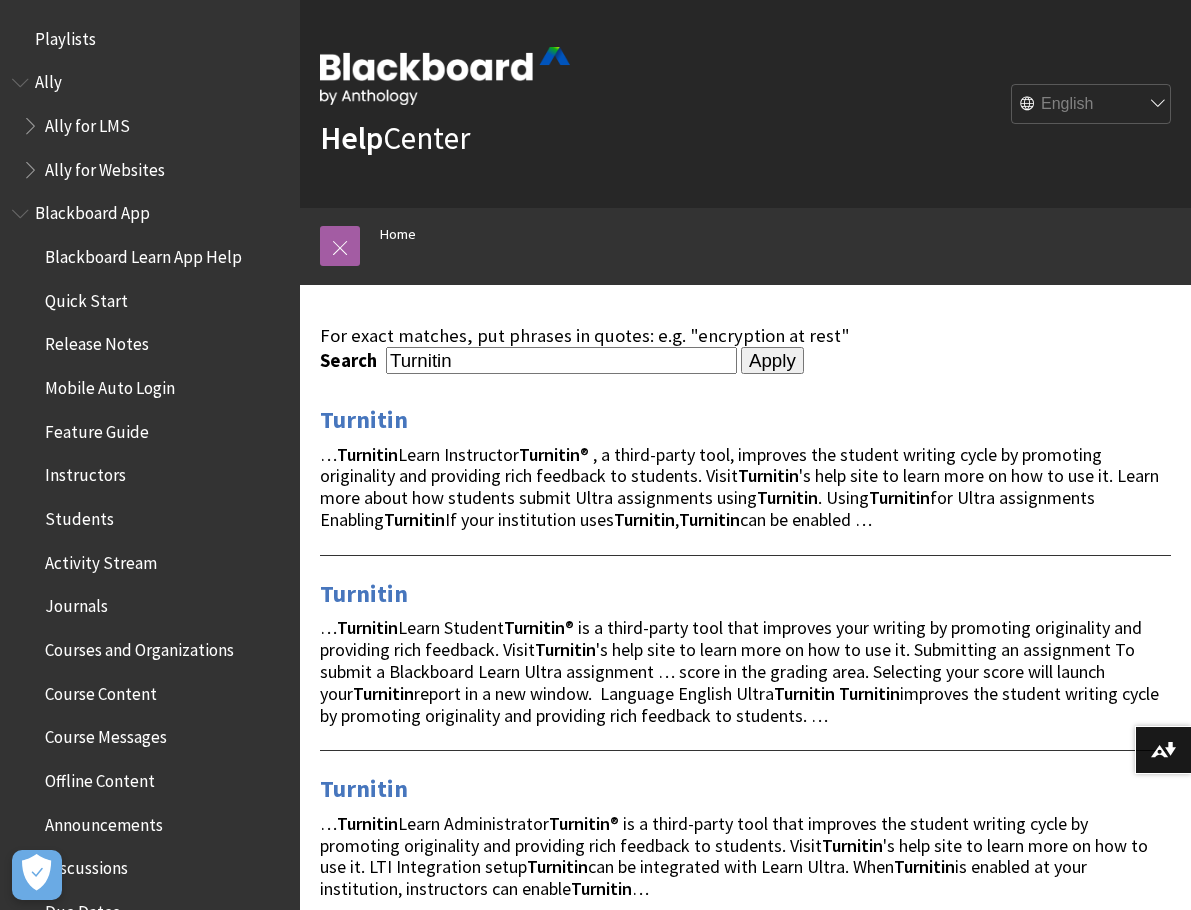 scroll, scrollTop: 0, scrollLeft: 0, axis: both 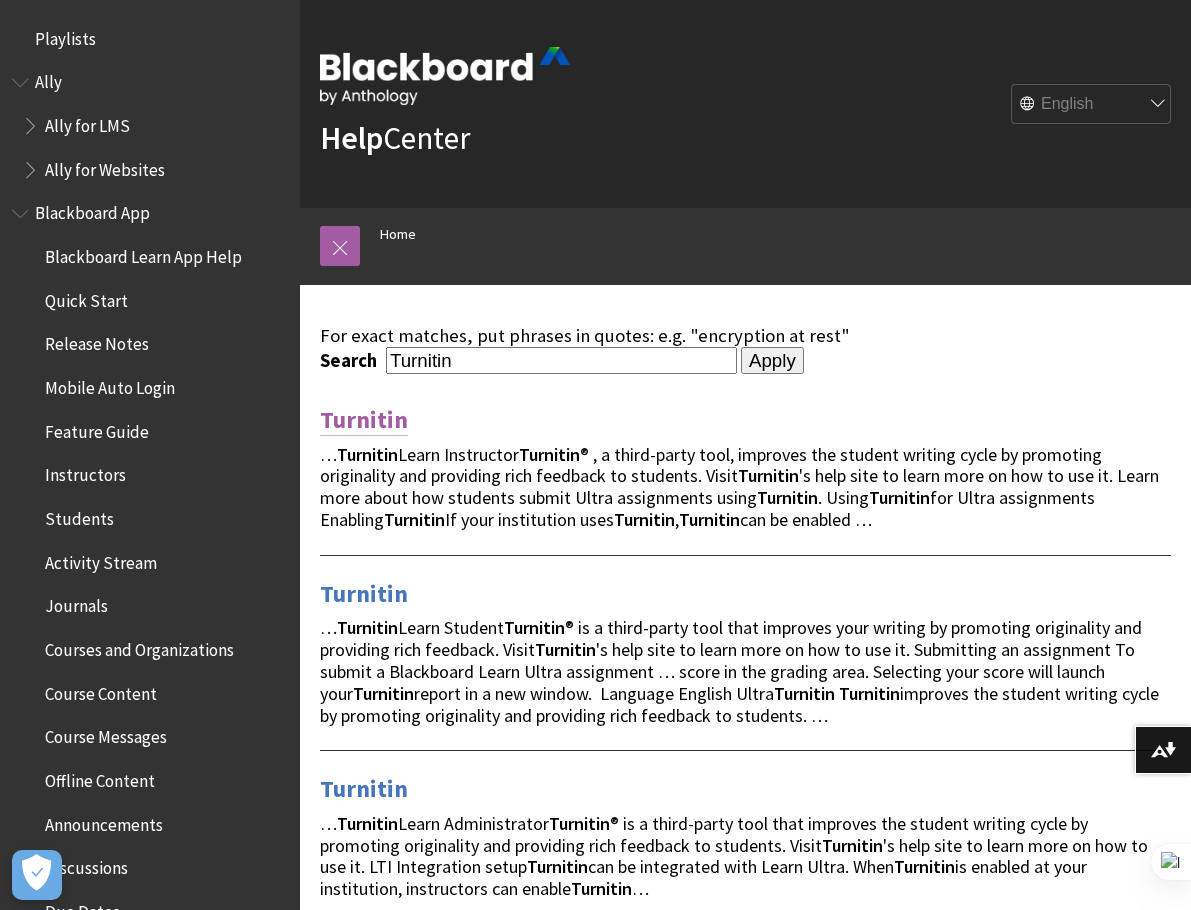 click on "Turnitin" at bounding box center (364, 420) 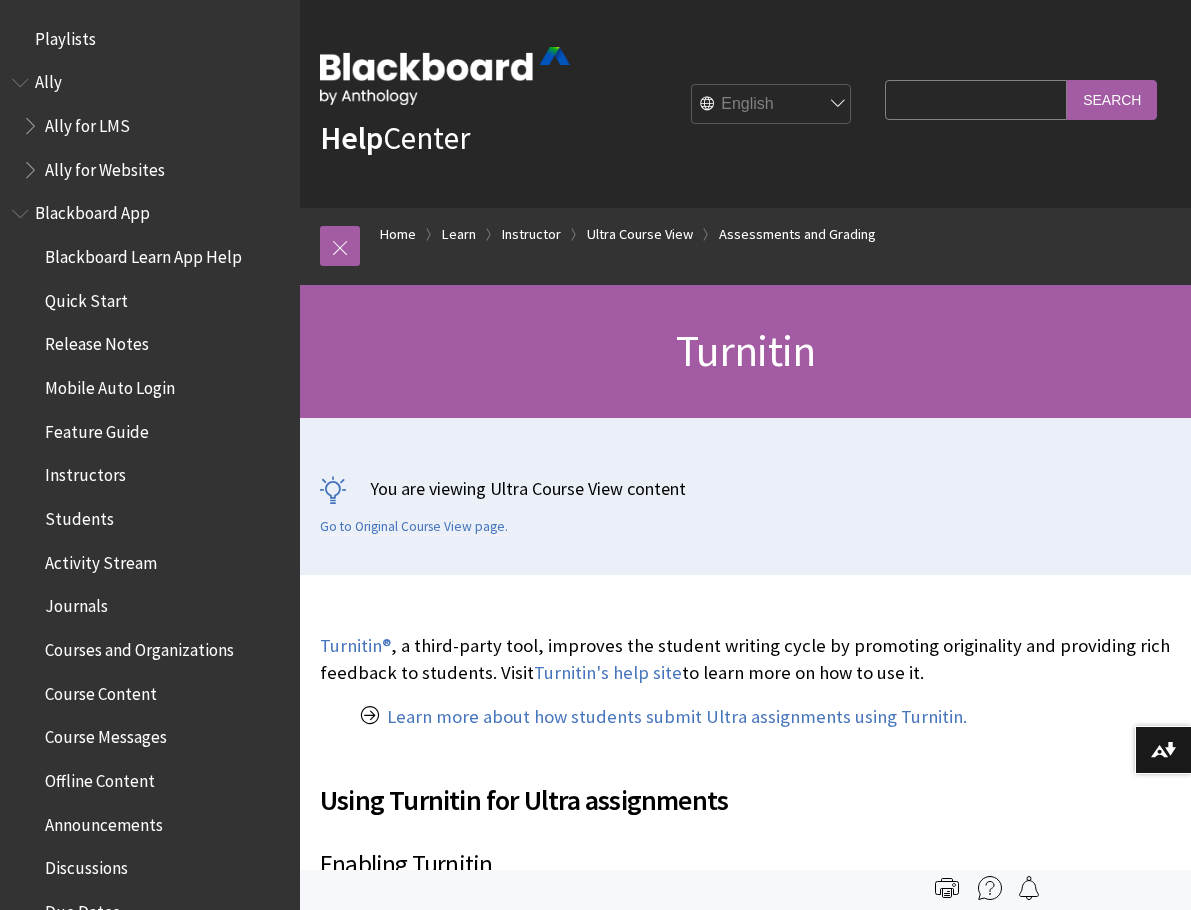 scroll, scrollTop: 0, scrollLeft: 0, axis: both 